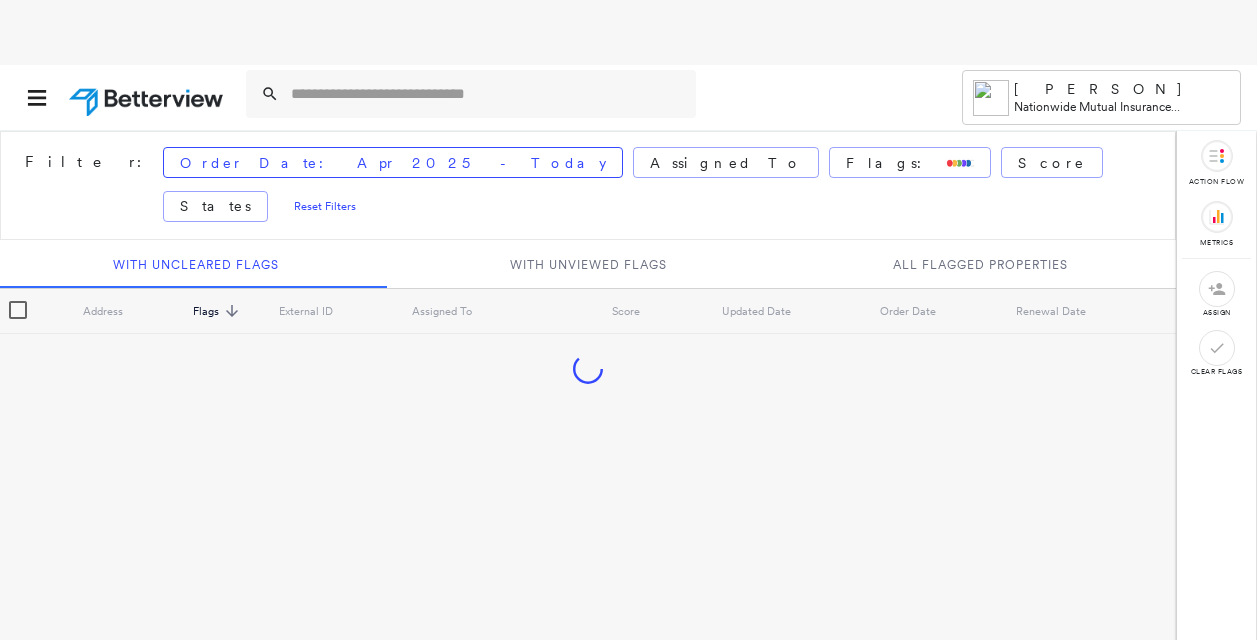 scroll, scrollTop: 0, scrollLeft: 0, axis: both 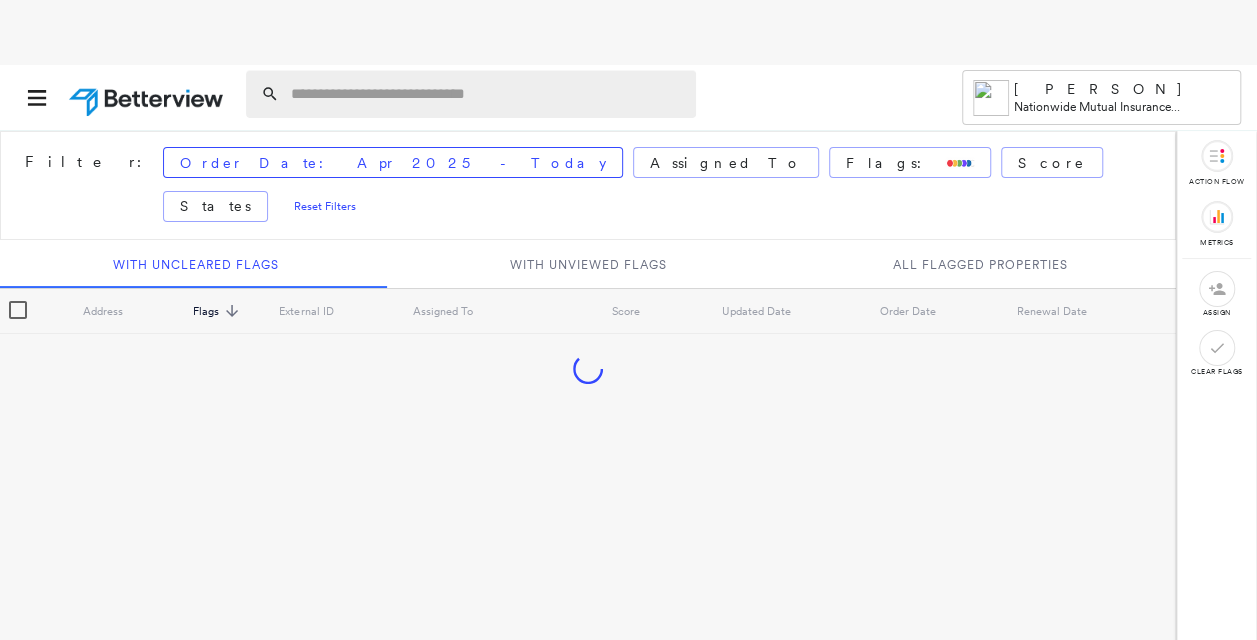 click at bounding box center [487, 94] 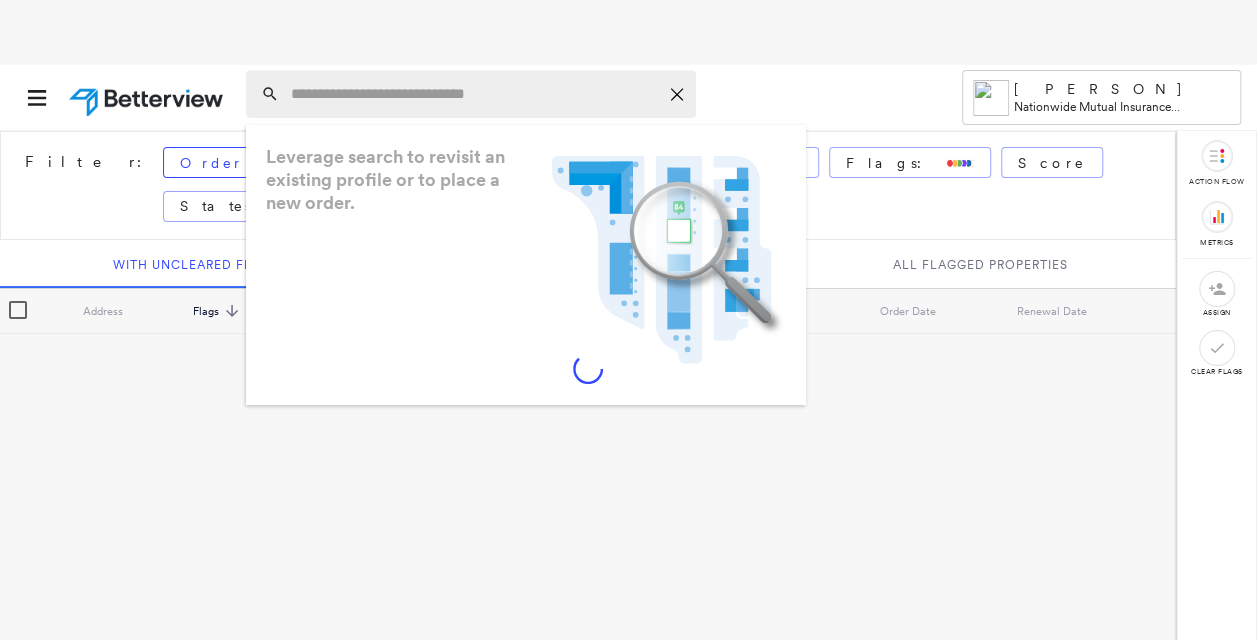 paste on "**********" 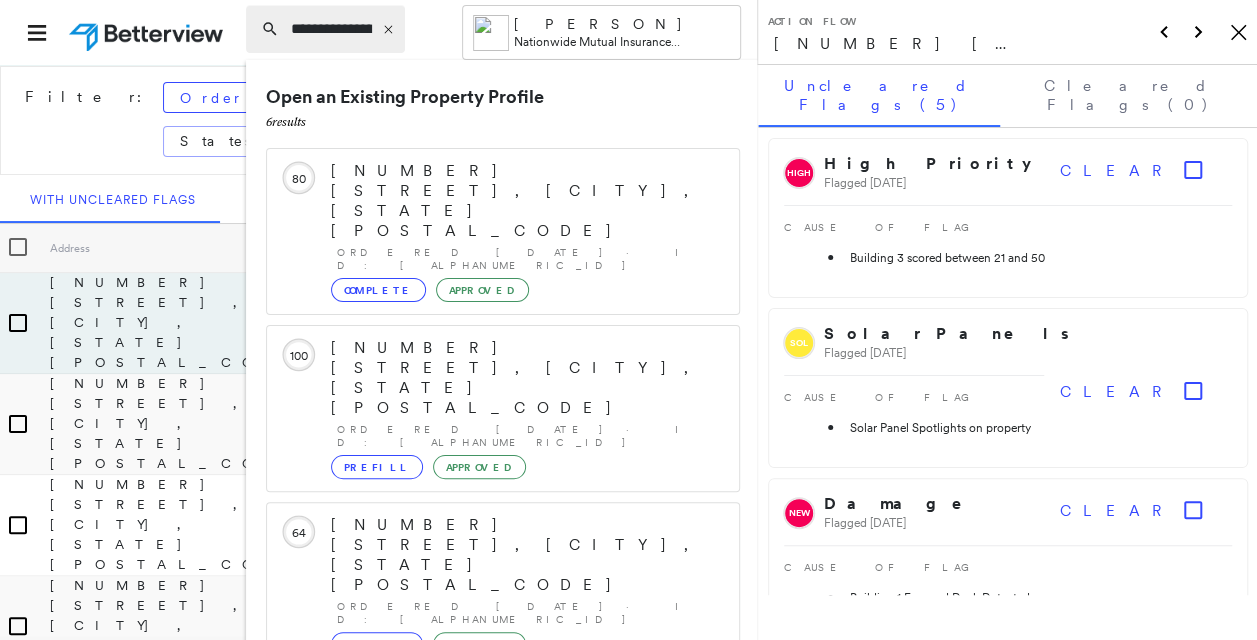 type on "**********" 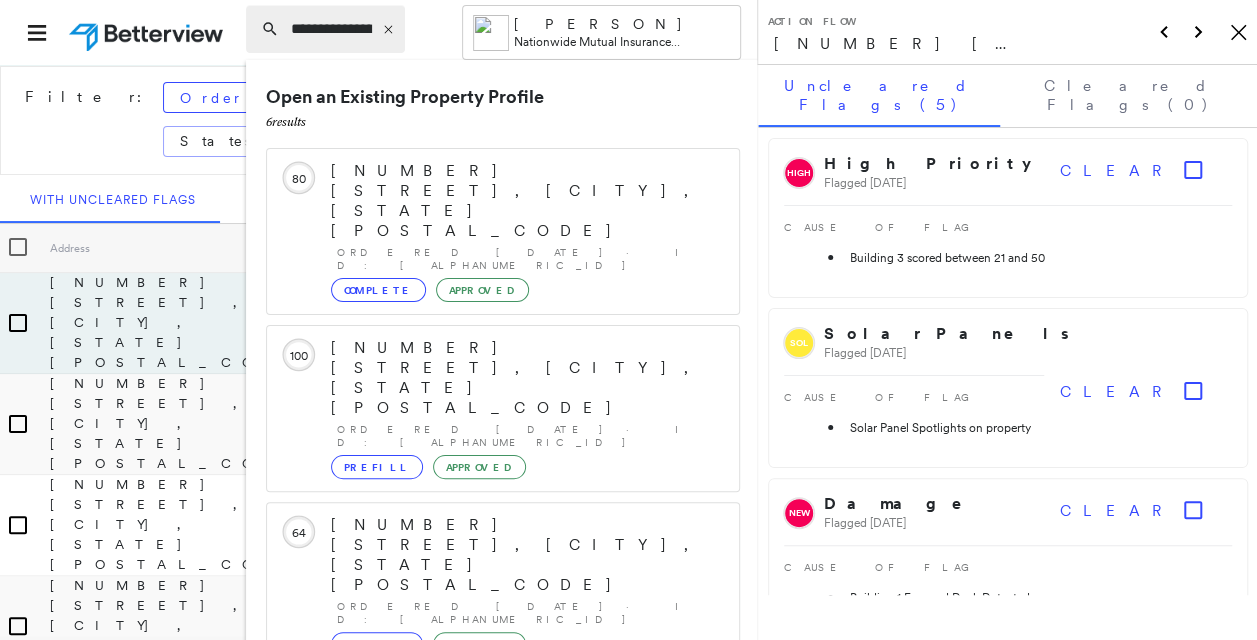 click on "Open an Existing Property Profile 6  result s" at bounding box center (503, 109) 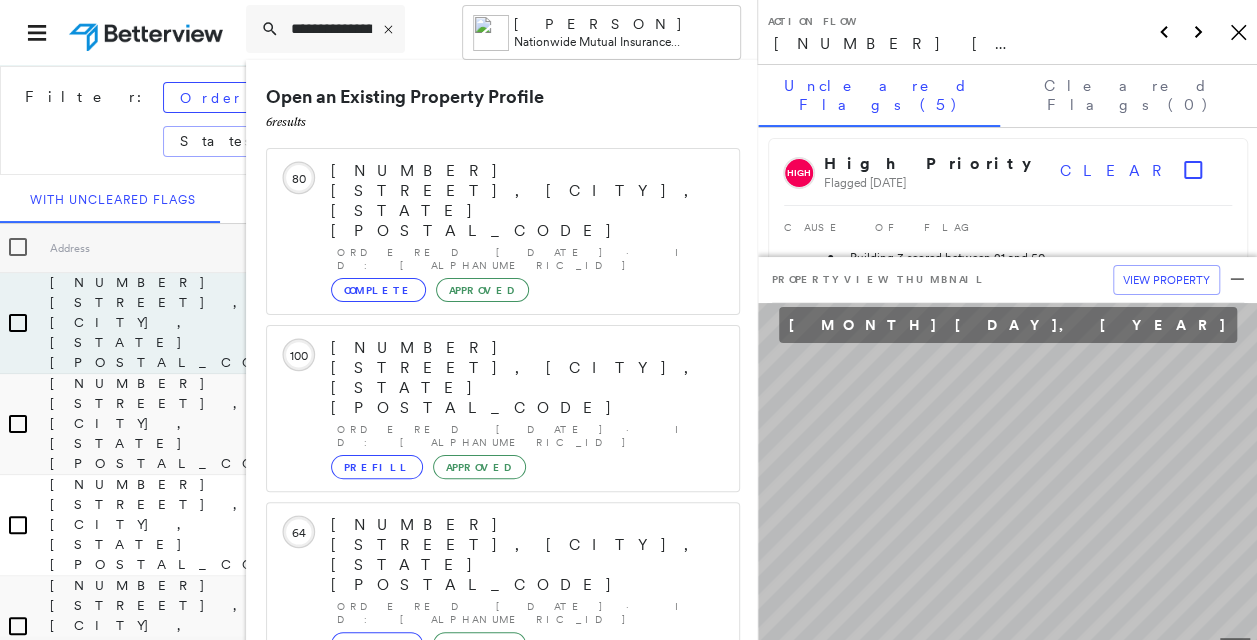 drag, startPoint x: 1232, startPoint y: 32, endPoint x: 1154, endPoint y: 12, distance: 80.523285 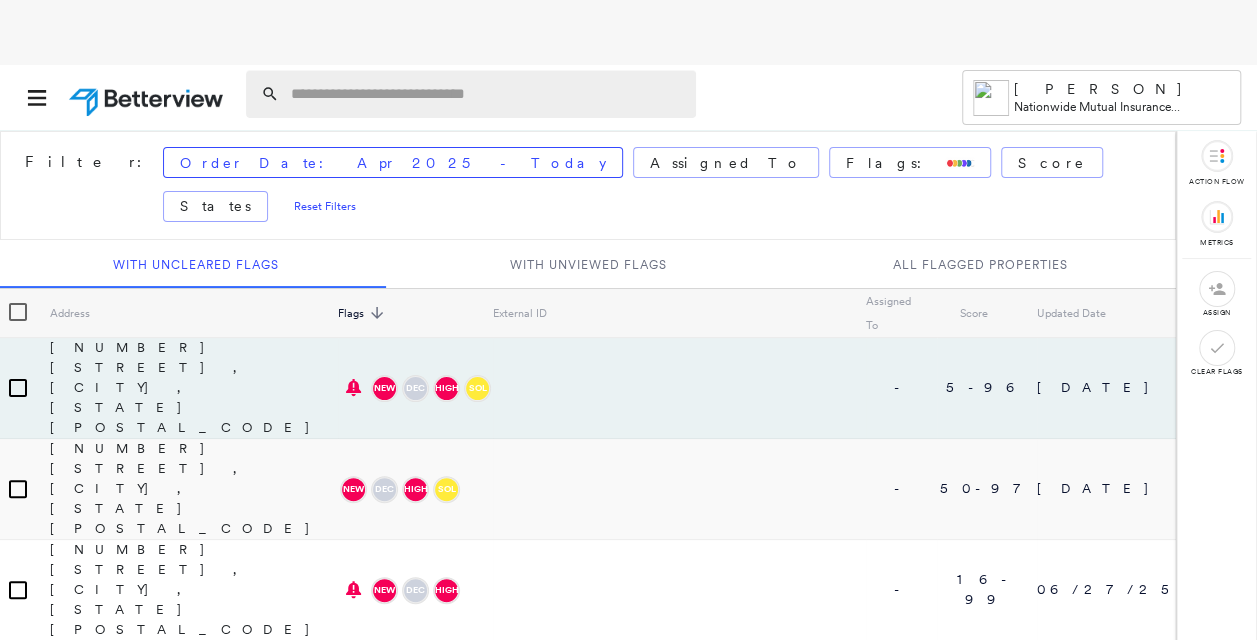 click at bounding box center (487, 94) 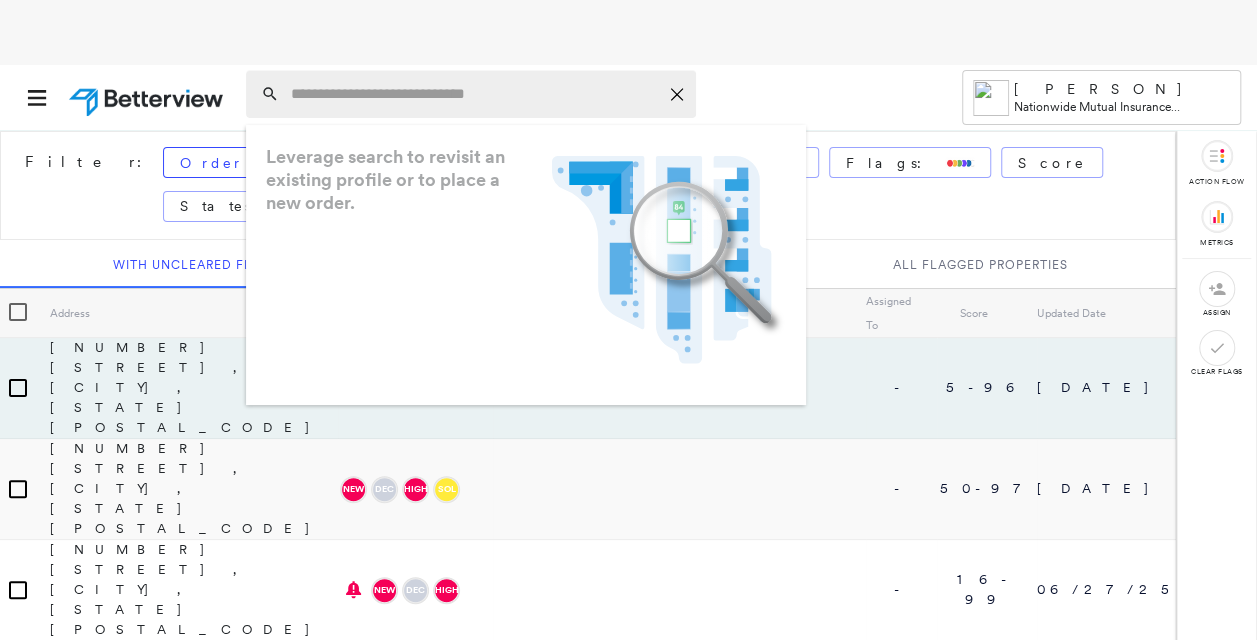 paste on "**********" 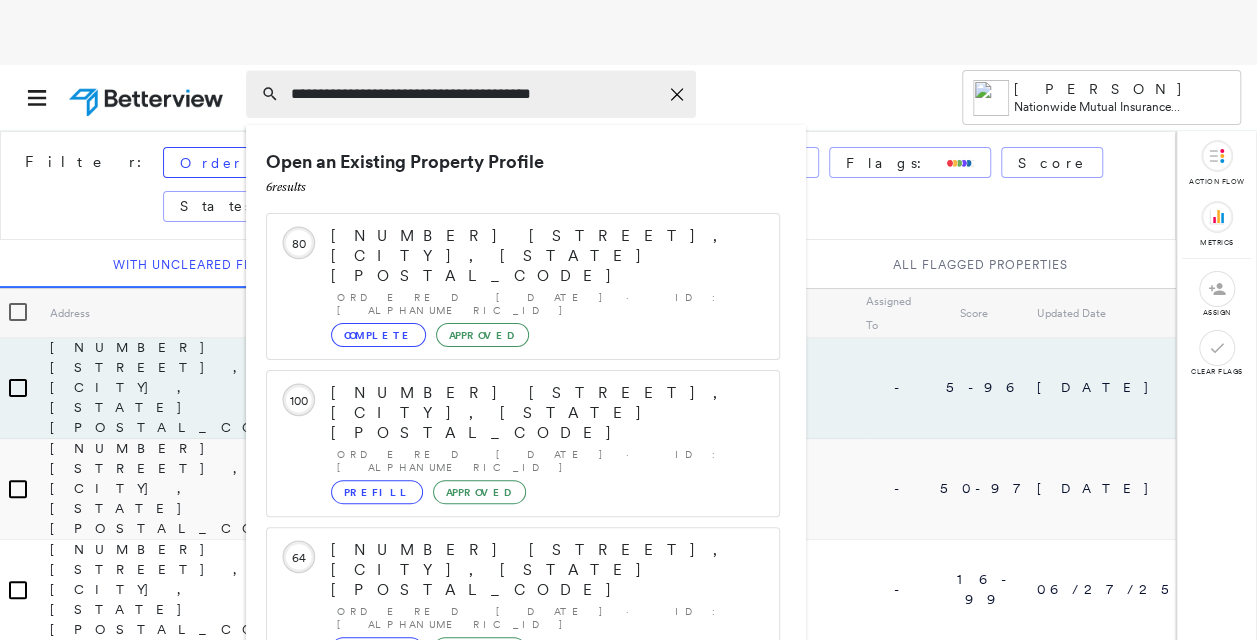 click on "**********" at bounding box center (474, 94) 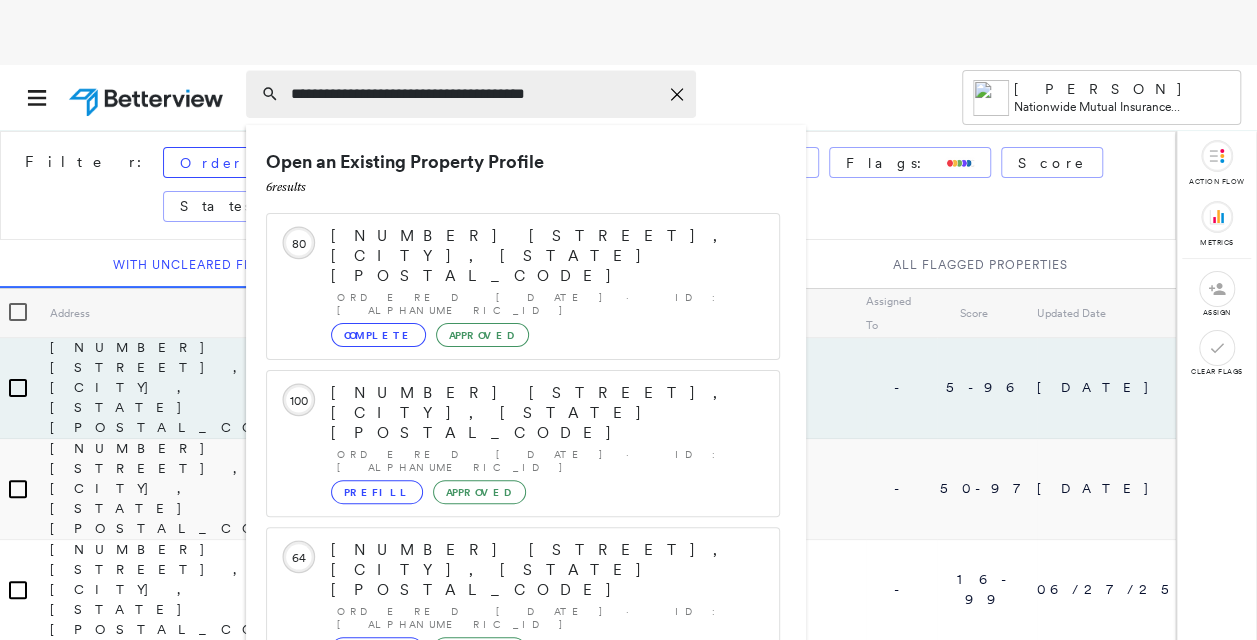 click on "**********" at bounding box center [474, 94] 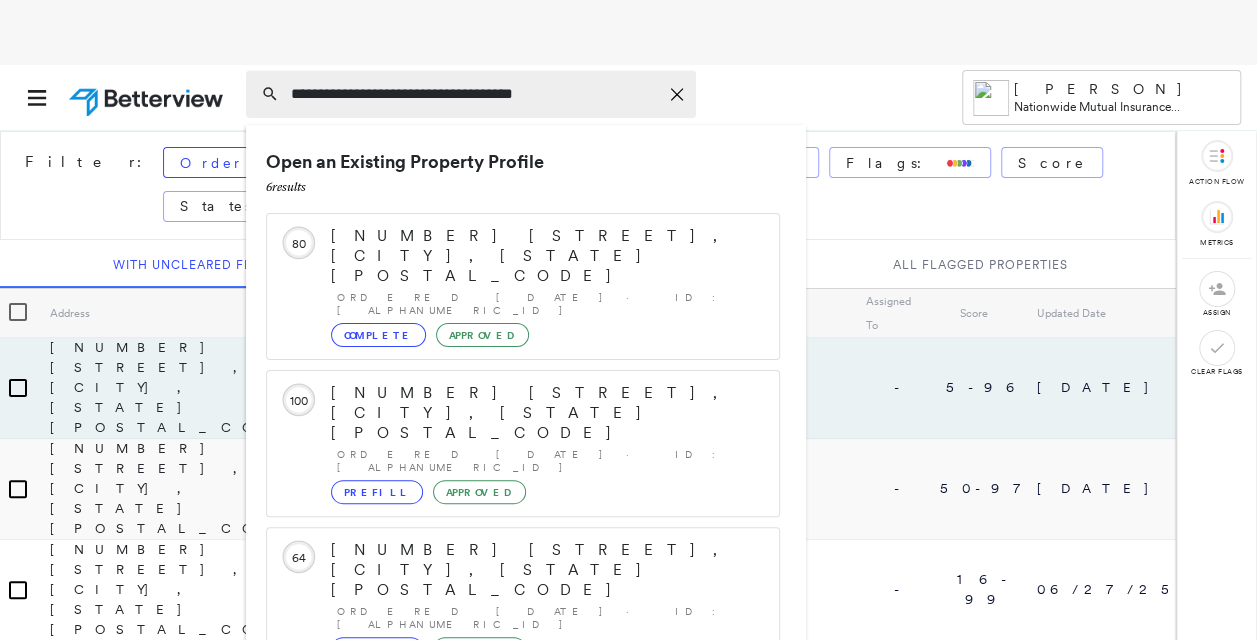 click on "**********" at bounding box center (474, 94) 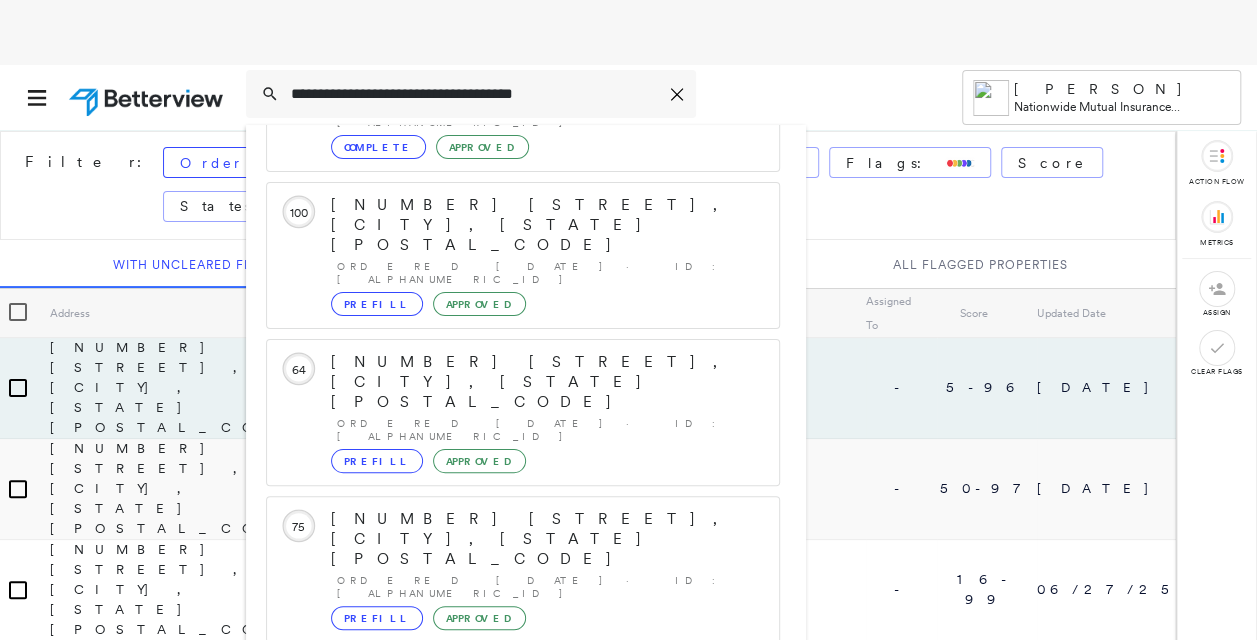 scroll, scrollTop: 206, scrollLeft: 0, axis: vertical 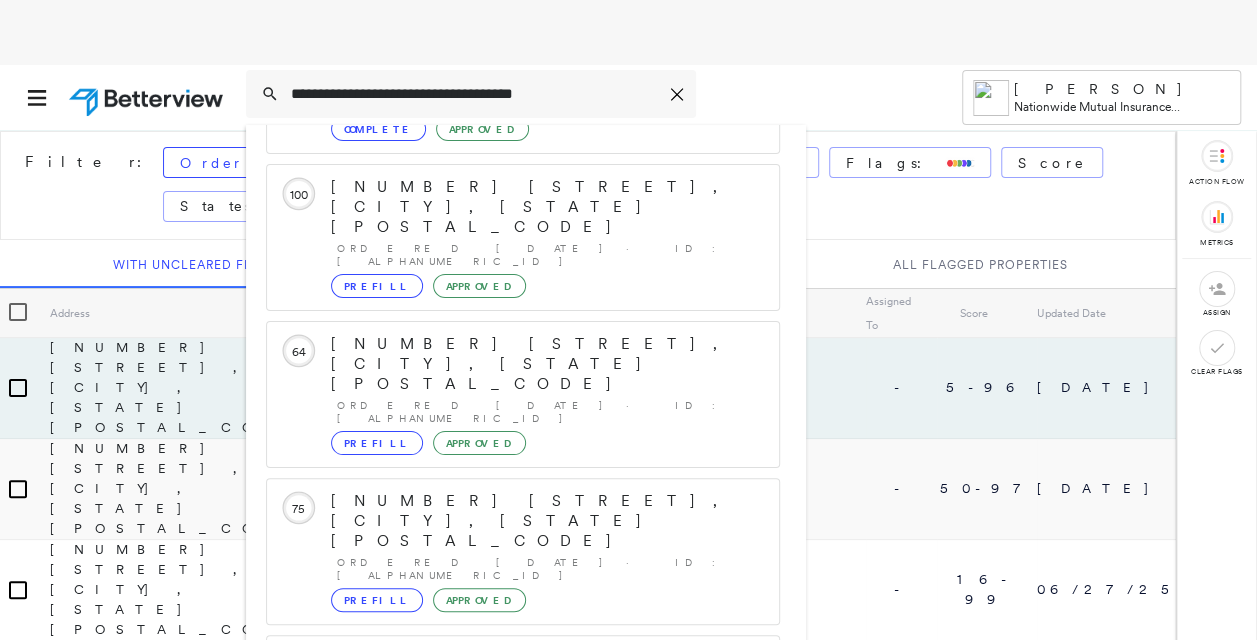 click on "Show  1  more existing properties" at bounding box center (524, 825) 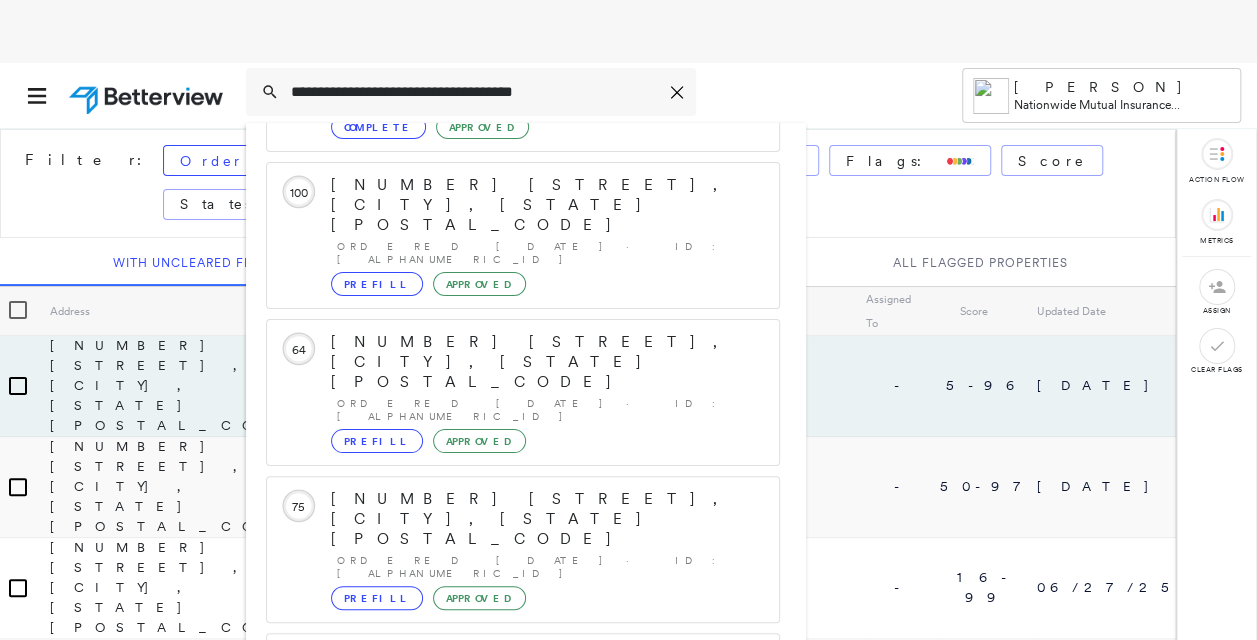 scroll, scrollTop: 257, scrollLeft: 0, axis: vertical 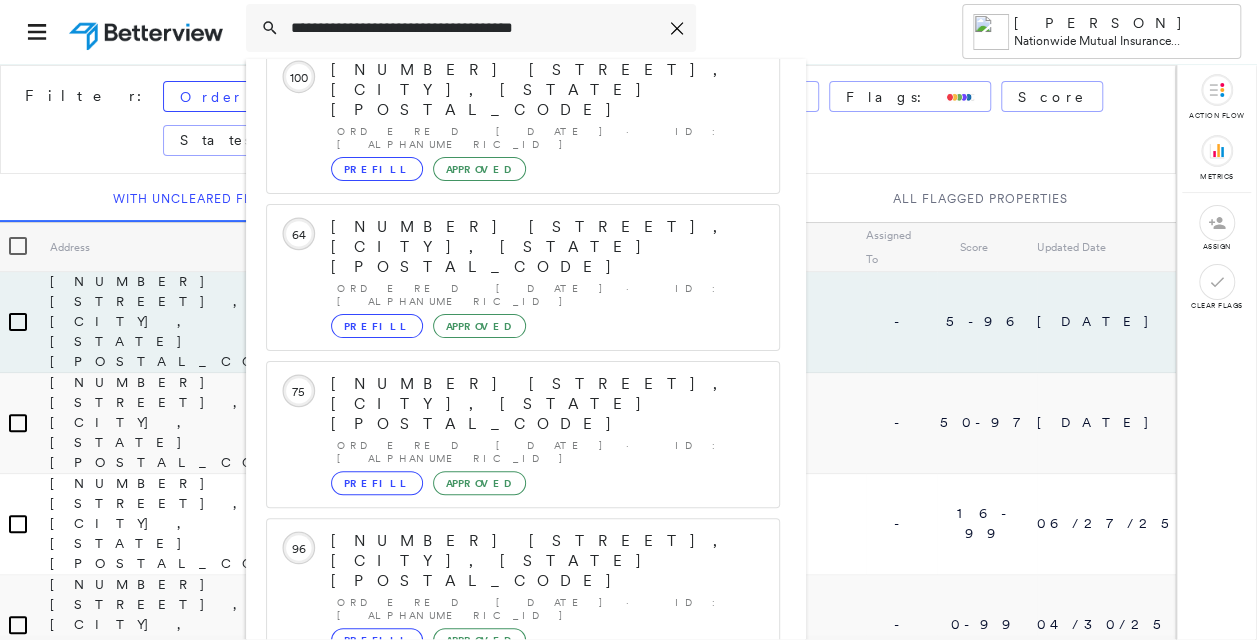 click 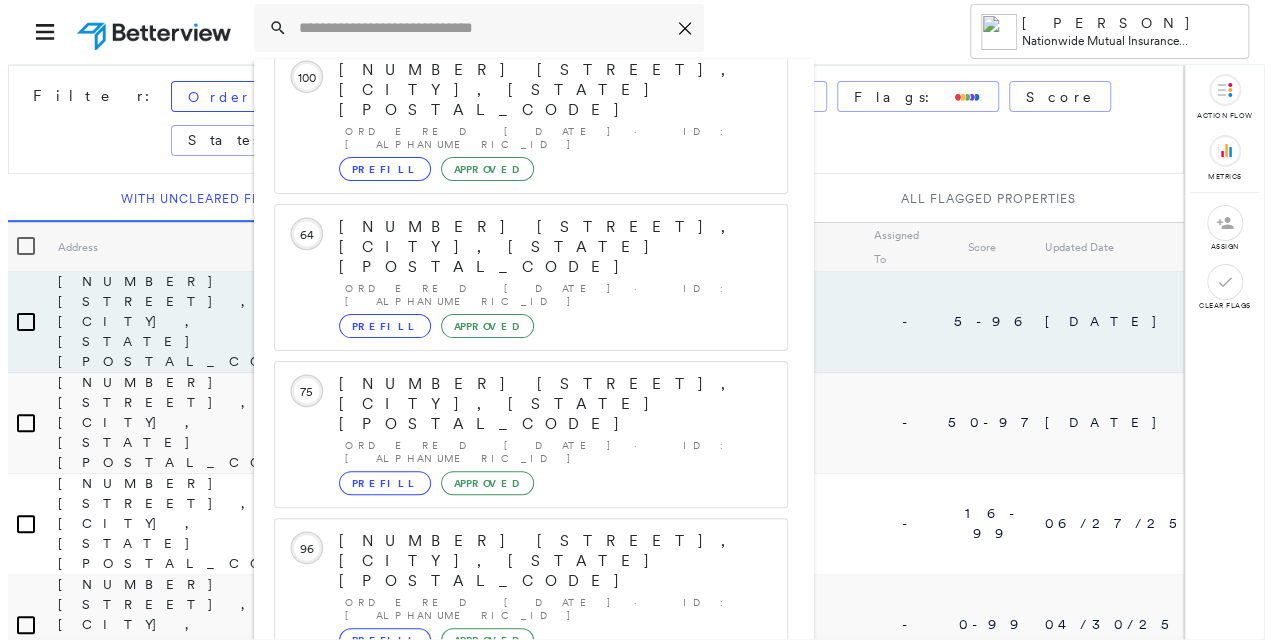 scroll, scrollTop: 0, scrollLeft: 0, axis: both 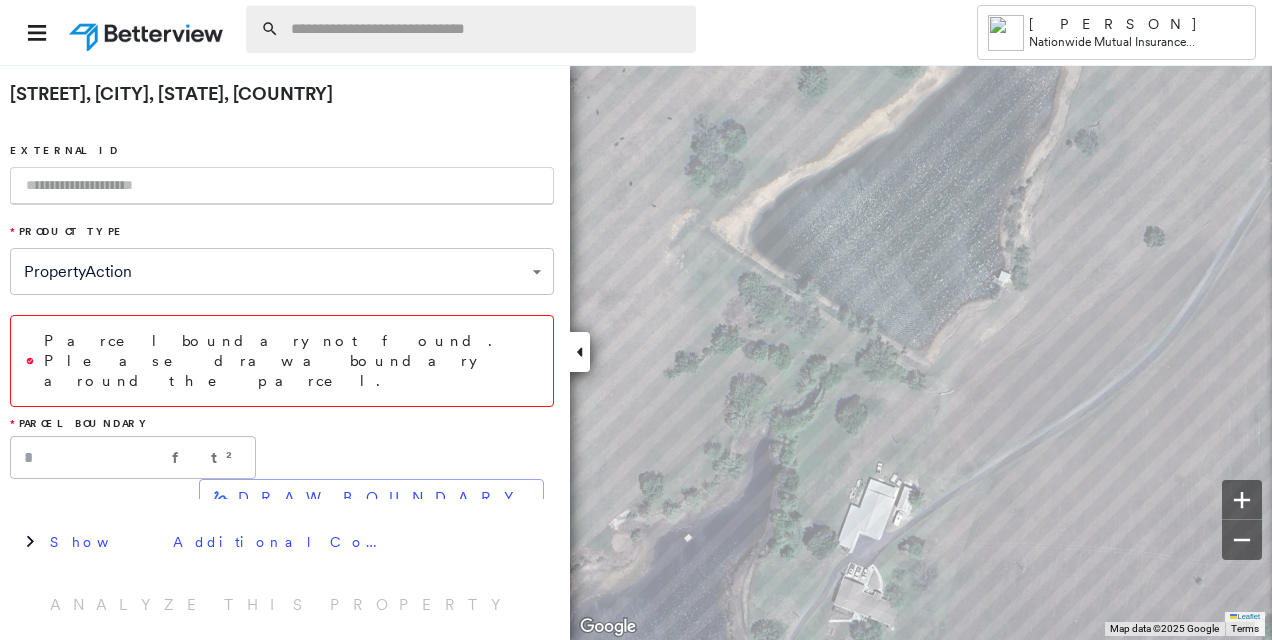 click at bounding box center (487, 29) 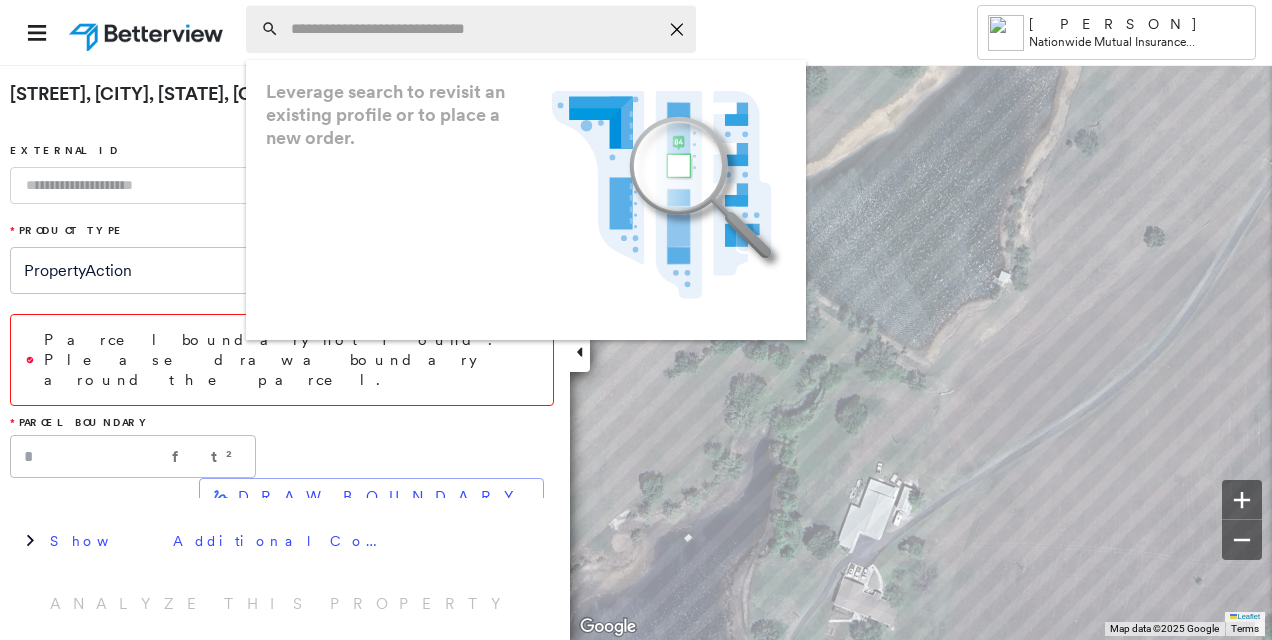 paste on "**********" 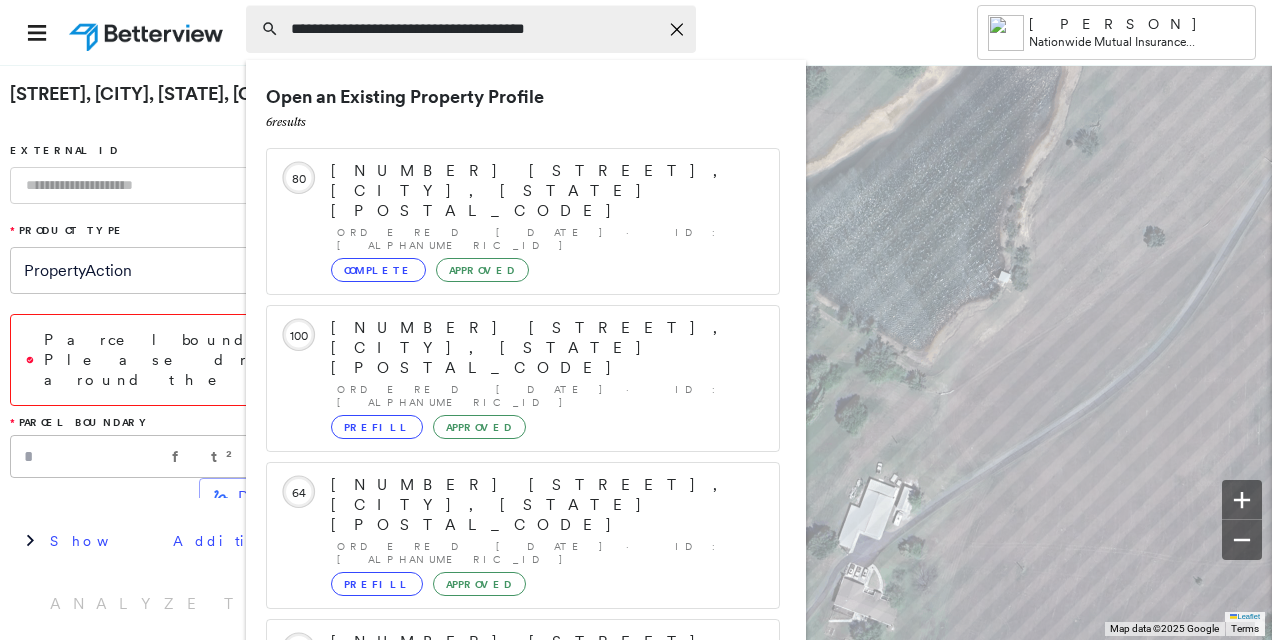 click on "**********" at bounding box center (474, 29) 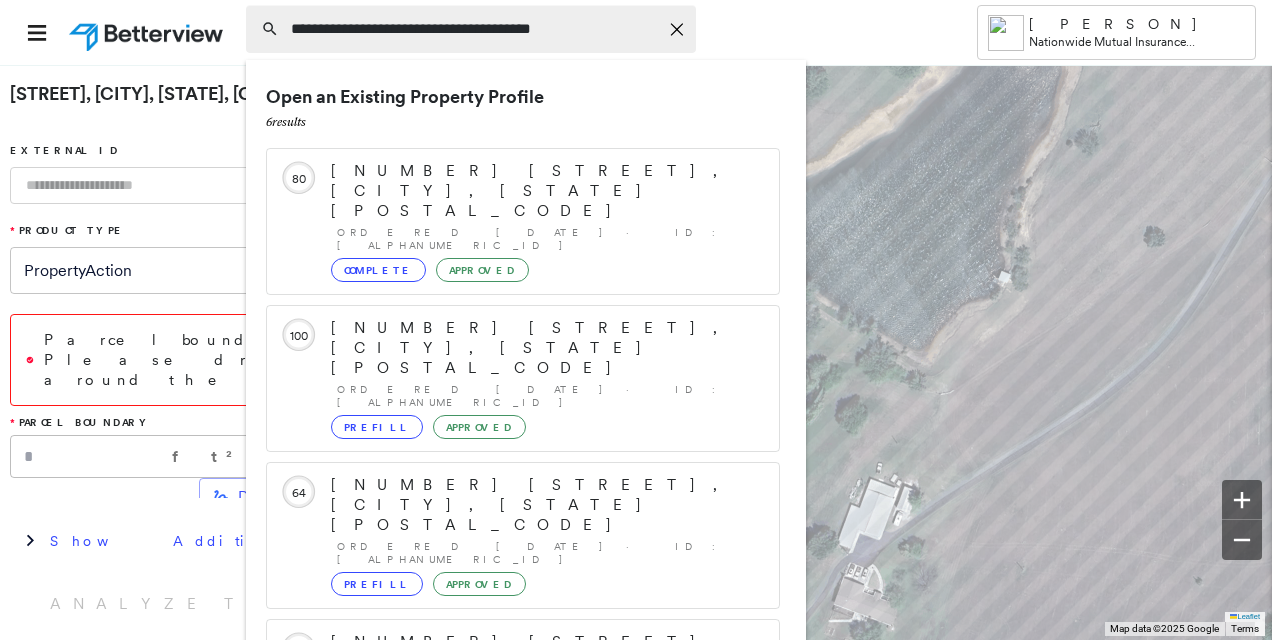 click on "**********" at bounding box center [474, 29] 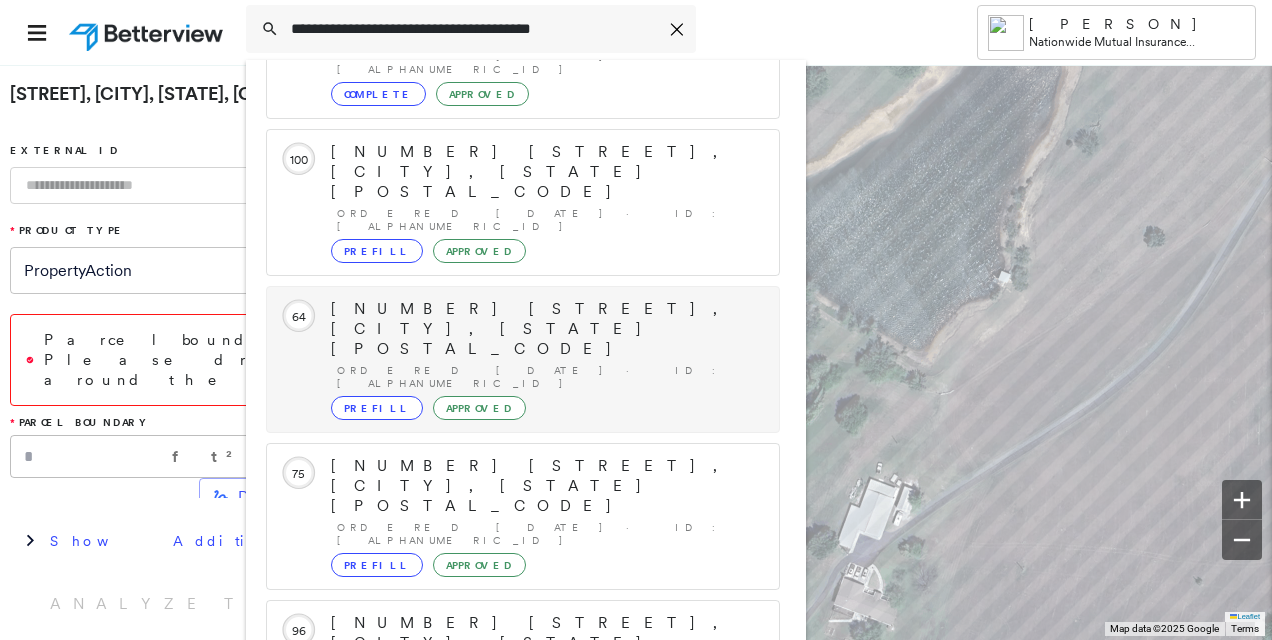 scroll, scrollTop: 206, scrollLeft: 0, axis: vertical 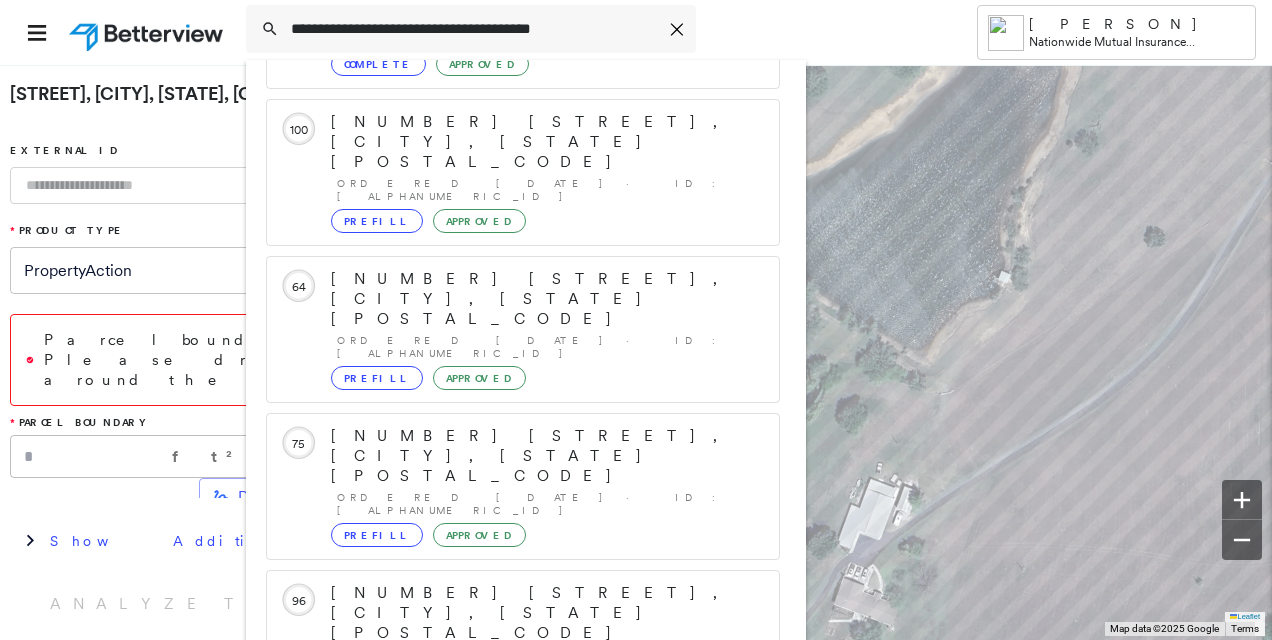 click on "Show  1  more existing properties" at bounding box center (524, 760) 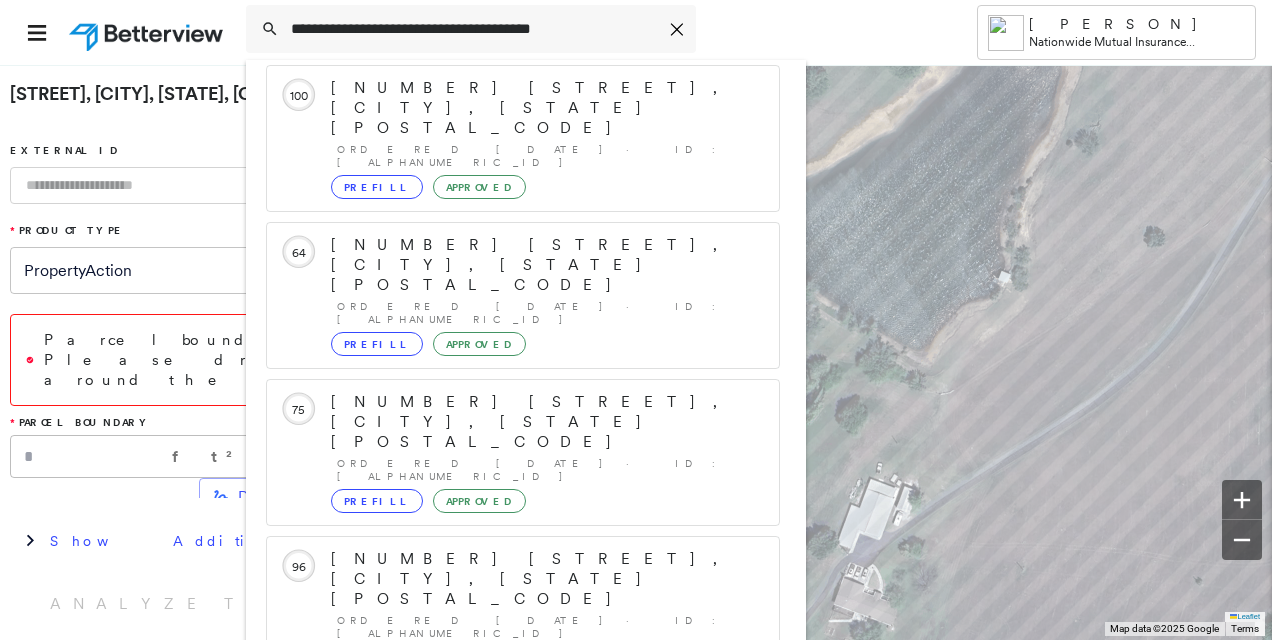 scroll, scrollTop: 257, scrollLeft: 0, axis: vertical 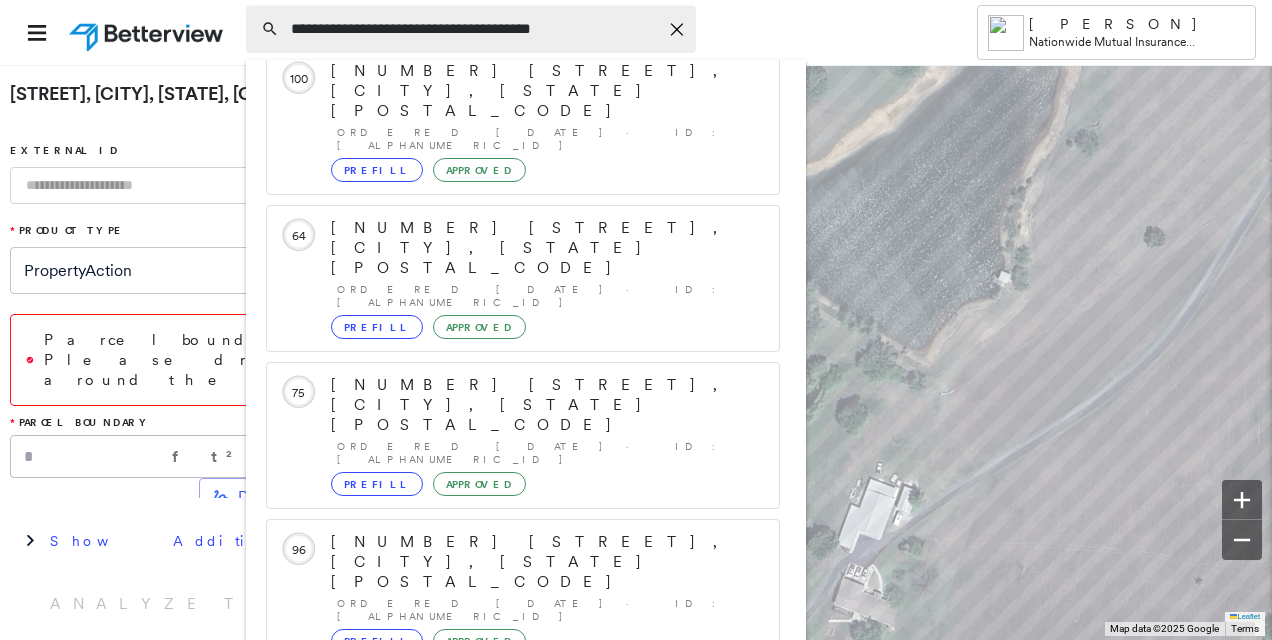 click 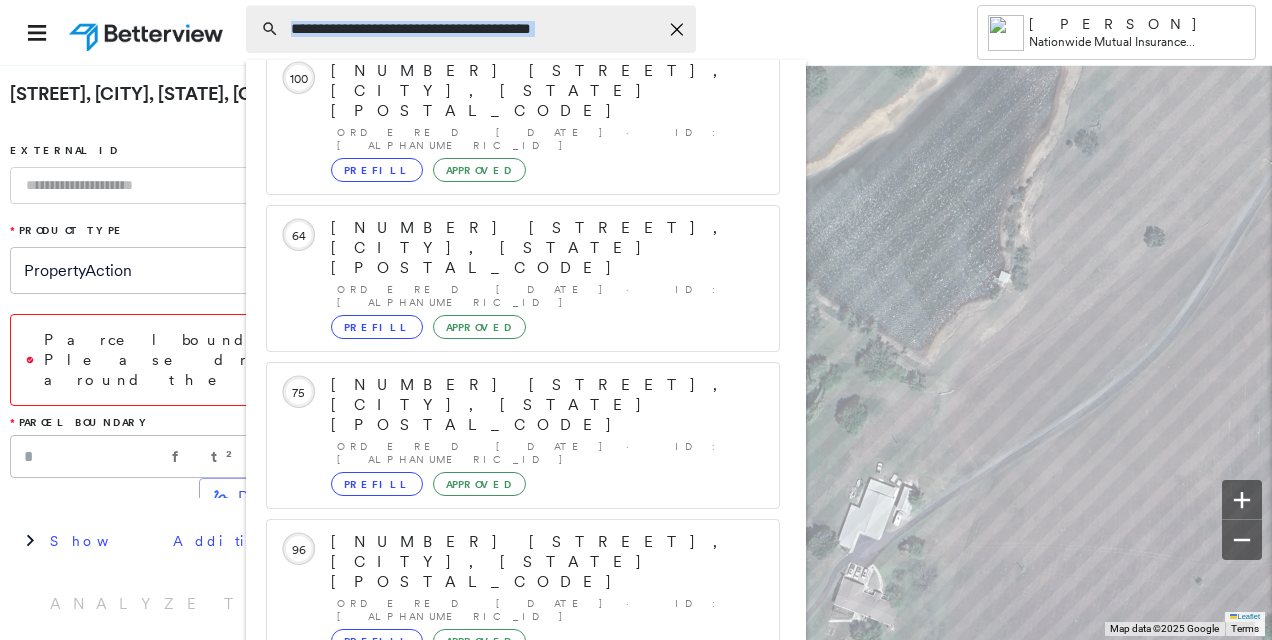click on "Icon_Closemodal" 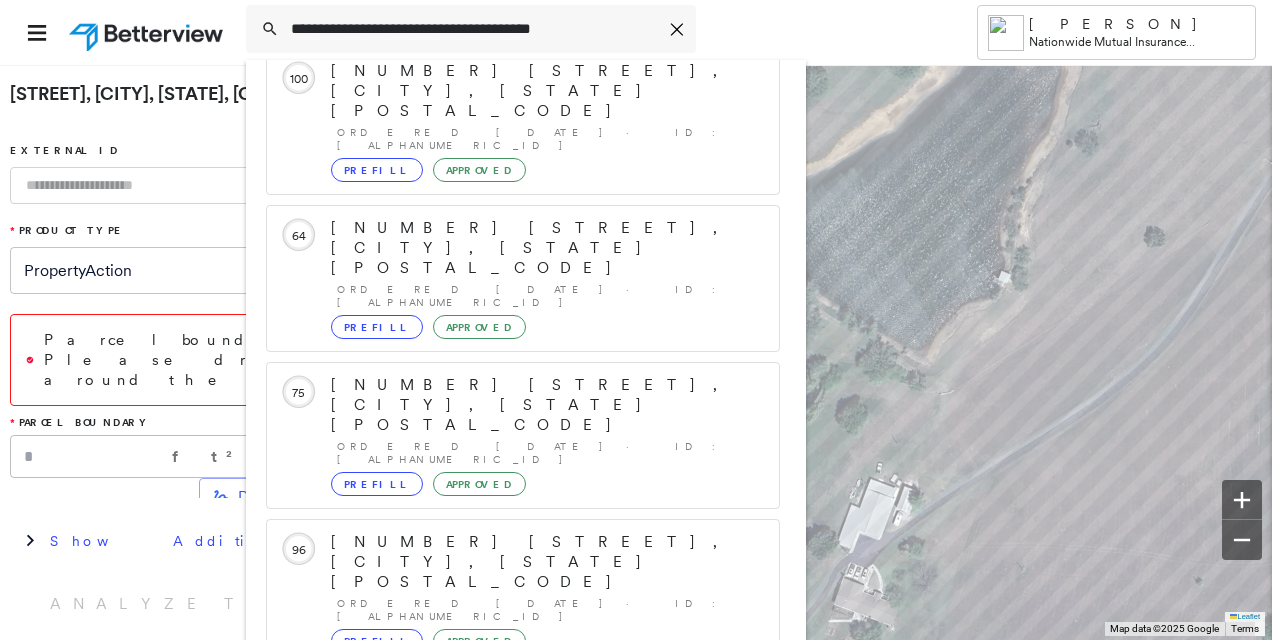 drag, startPoint x: 644, startPoint y: 28, endPoint x: 209, endPoint y: 52, distance: 435.66156 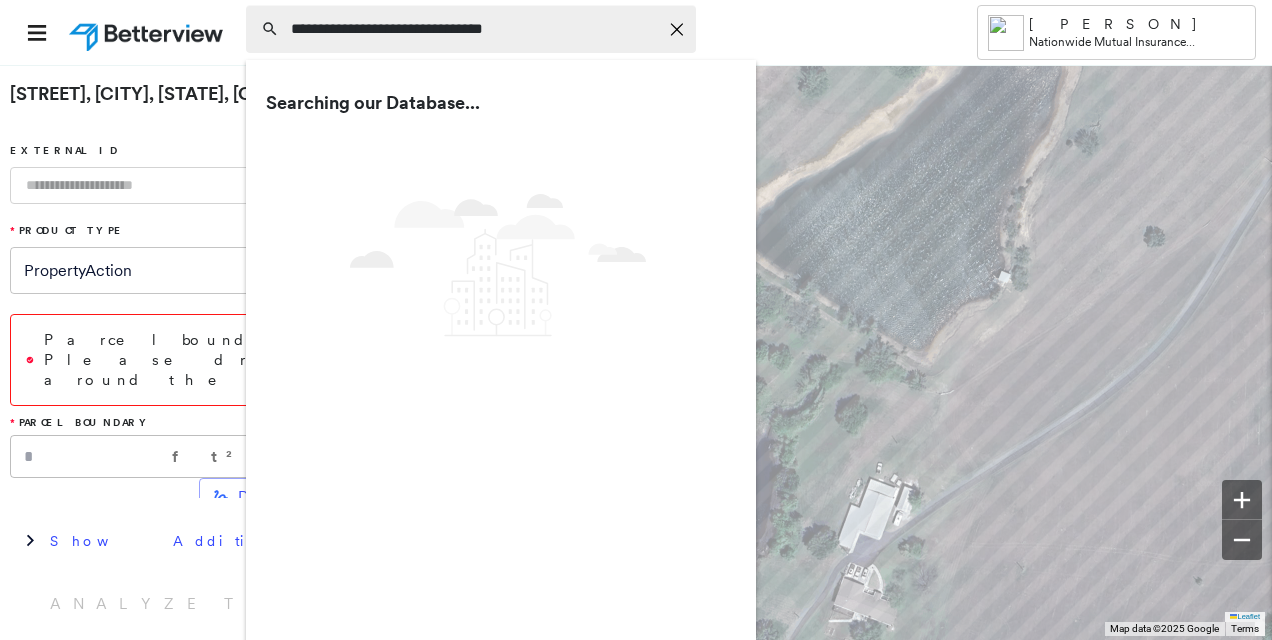 click on "**********" at bounding box center (474, 29) 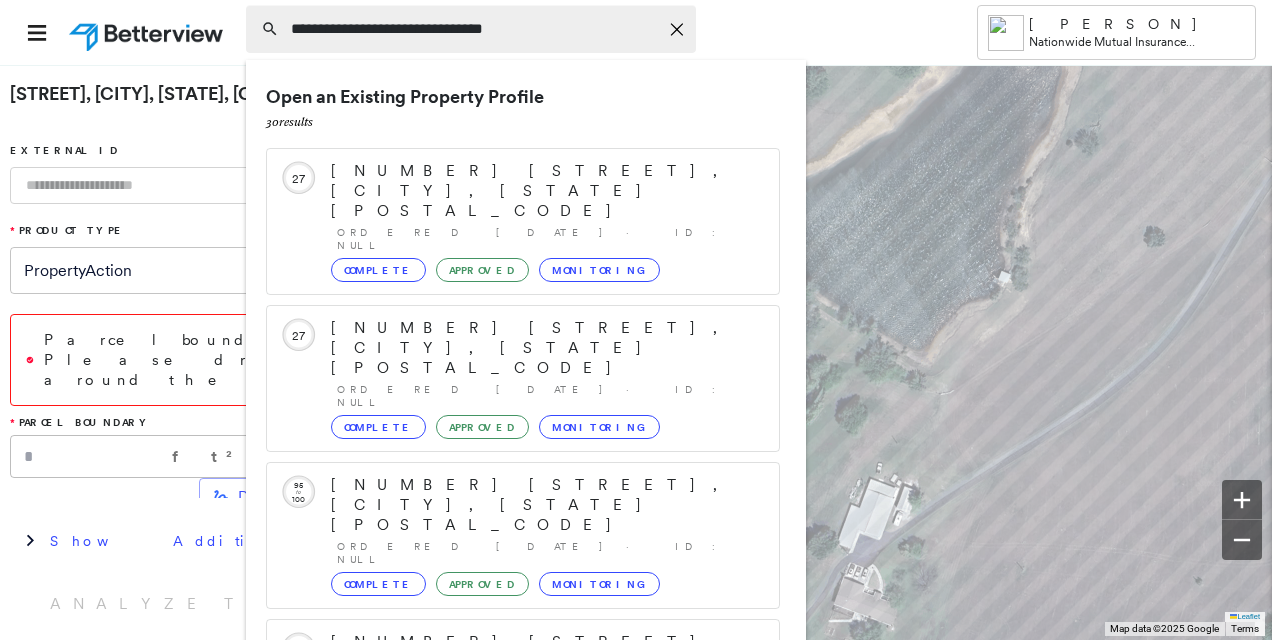 click on "**********" at bounding box center (474, 29) 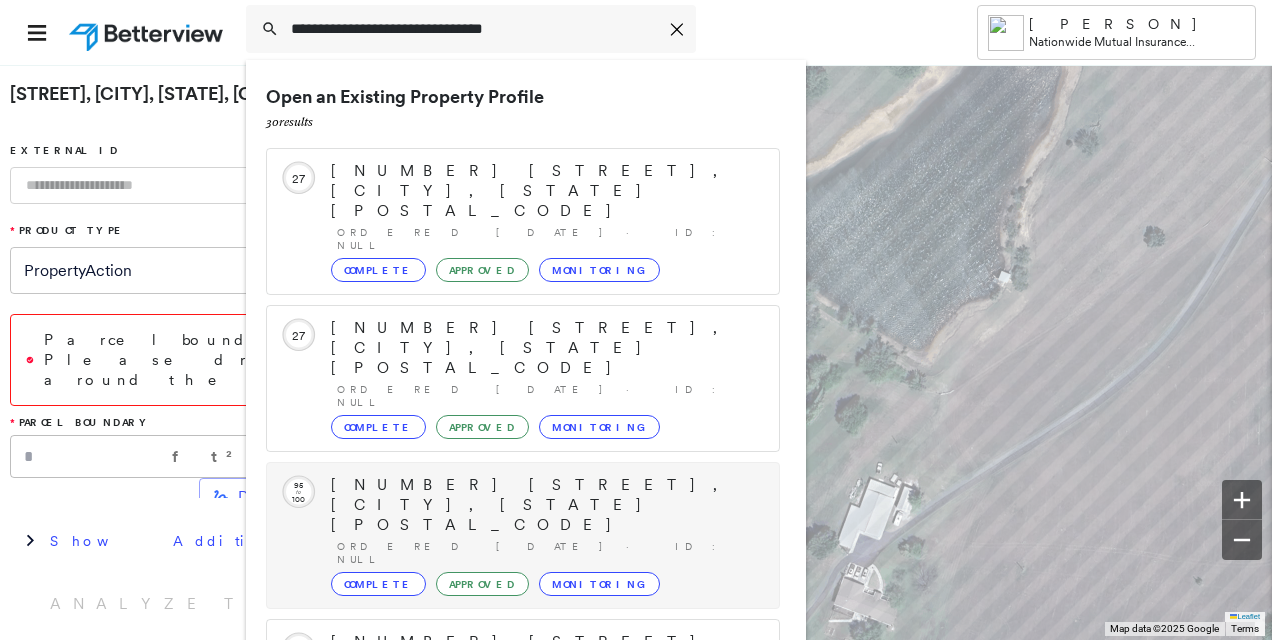scroll, scrollTop: 206, scrollLeft: 0, axis: vertical 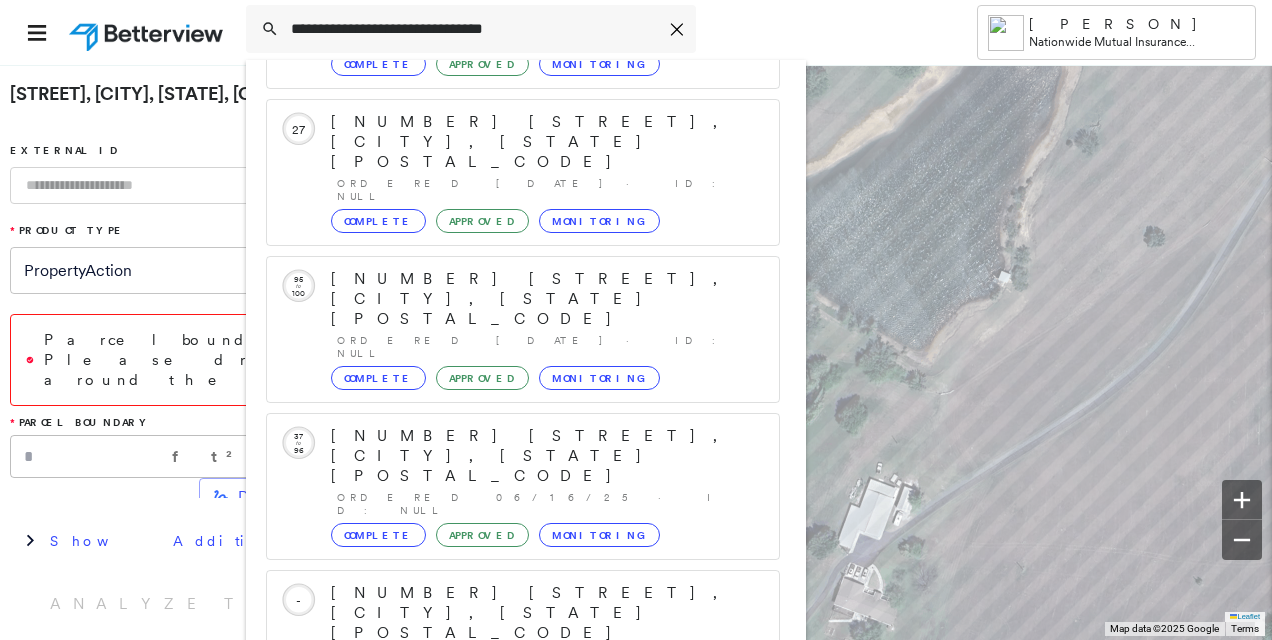 click on "Show  5  more existing properties" at bounding box center (524, 760) 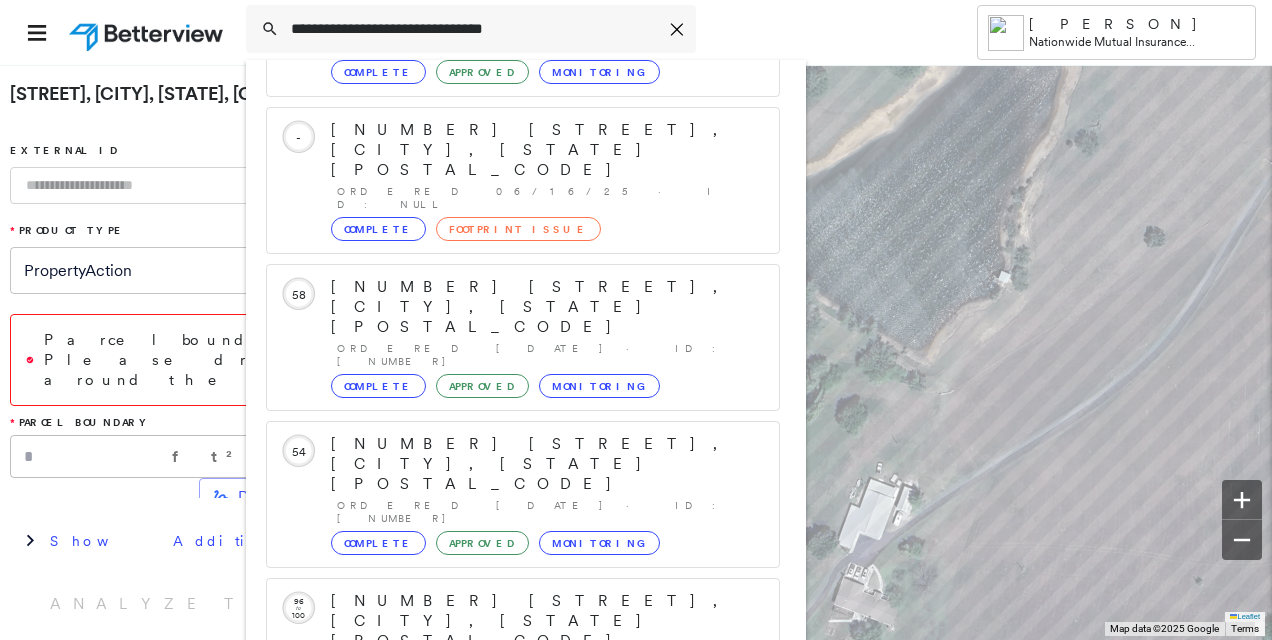 scroll, scrollTop: 719, scrollLeft: 0, axis: vertical 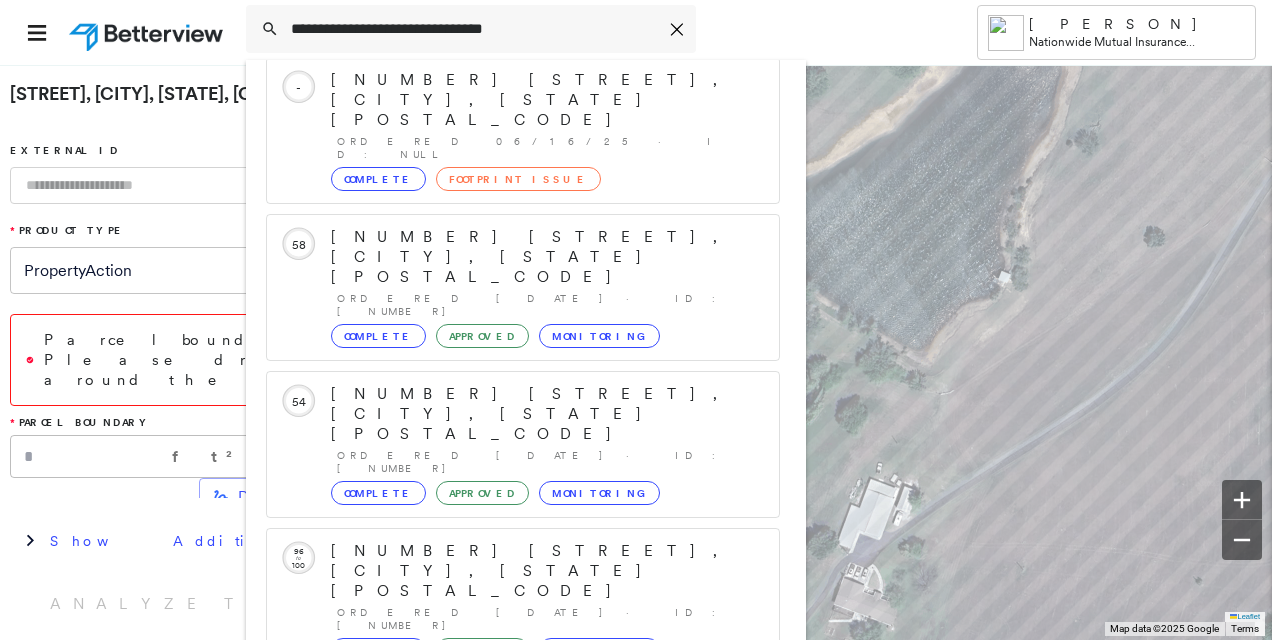 click 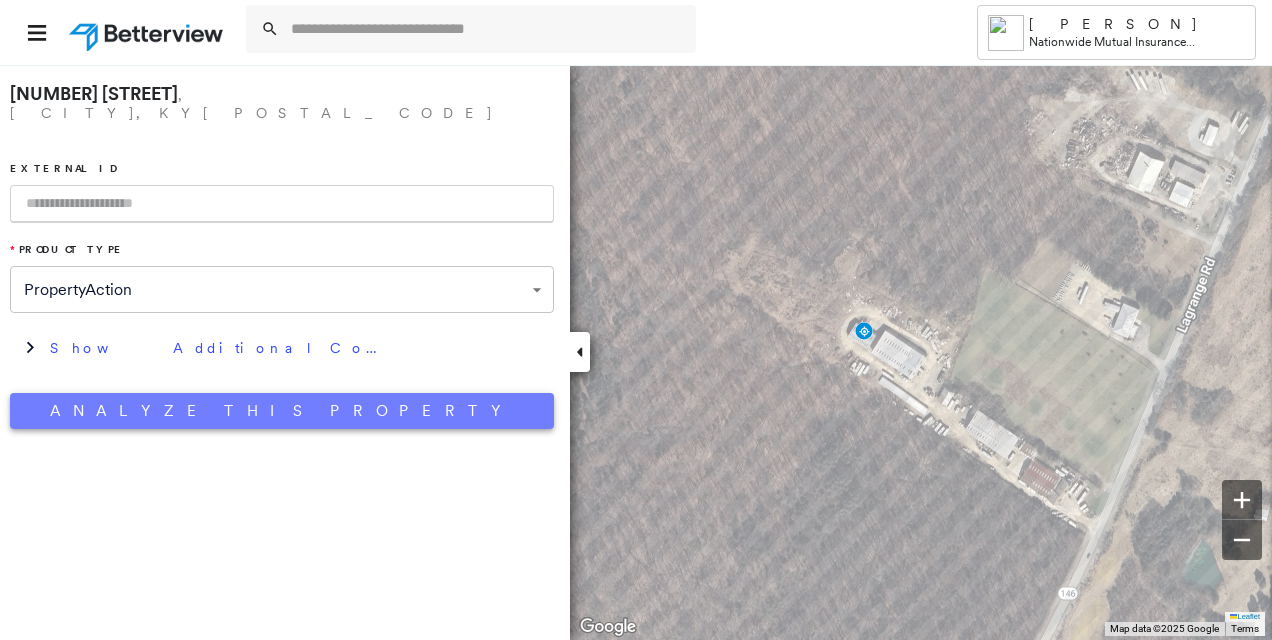 click on "Analyze This Property" at bounding box center [282, 411] 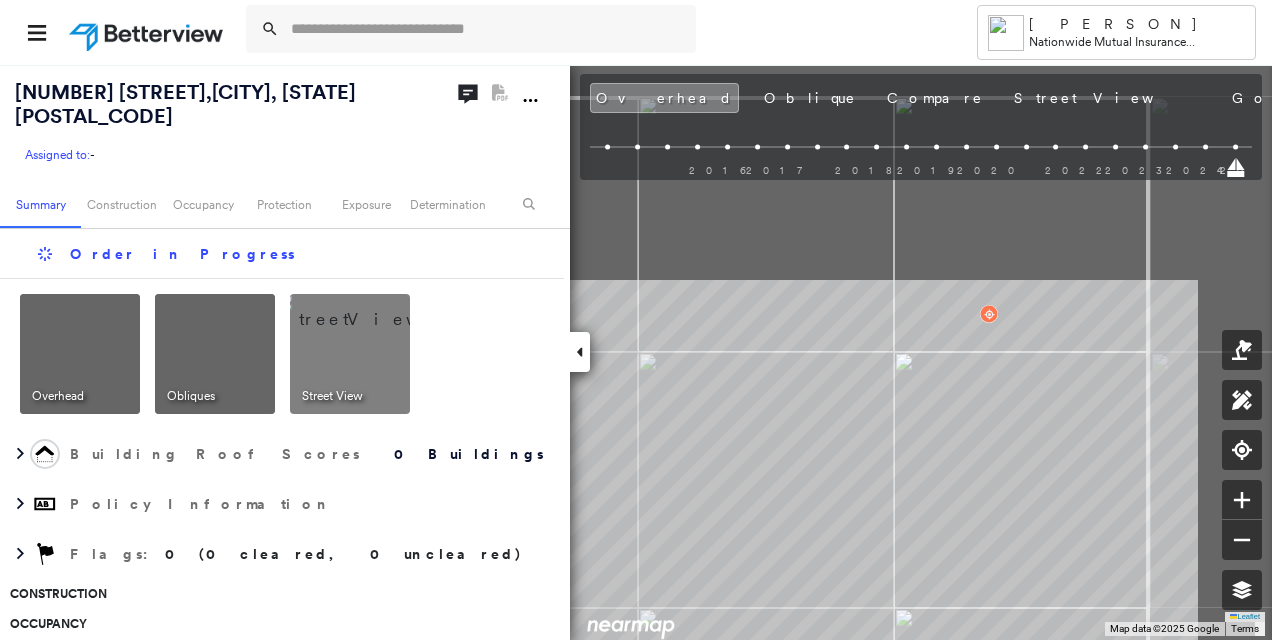 click on "Tower [PERSON] Nationwide Mutual Insurance Company  -   Image Bulk Uploads [NUMBER] [STREET], [CITY], [STATE] Assigned to:  - Assigned to:  - Assigned to:  - Open Comments PDF Report Not Available Summary Construction Occupancy Protection Exposure Determination Order in Progress Overhead Obliques Street View Building Roof Scores 0 Buildings Policy Information Flags :  0 (0 cleared, 0 uncleared) Construction Occupancy Place Detail Smarty Streets - Surrounding Properties Protection Exposure FEMA Risk Index Additional Perils Determination Flags :  0 (0 cleared, 0 uncleared) Uncleared Flags (0) Cleared Flags  (0) There are no  uncleared  flags. Action Taken New Entry History Quote/New Business Terms & Conditions Added ACV Endorsement Added Cosmetic Endorsement Inspection/Loss Control Report Information Added to Inspection Survey Onsite Inspection Ordered Determined No Inspection Needed General Used Report to Further Agent/Insured Discussion Reject/Decline - New Business Save Renewal Terms & Conditions" at bounding box center (636, 320) 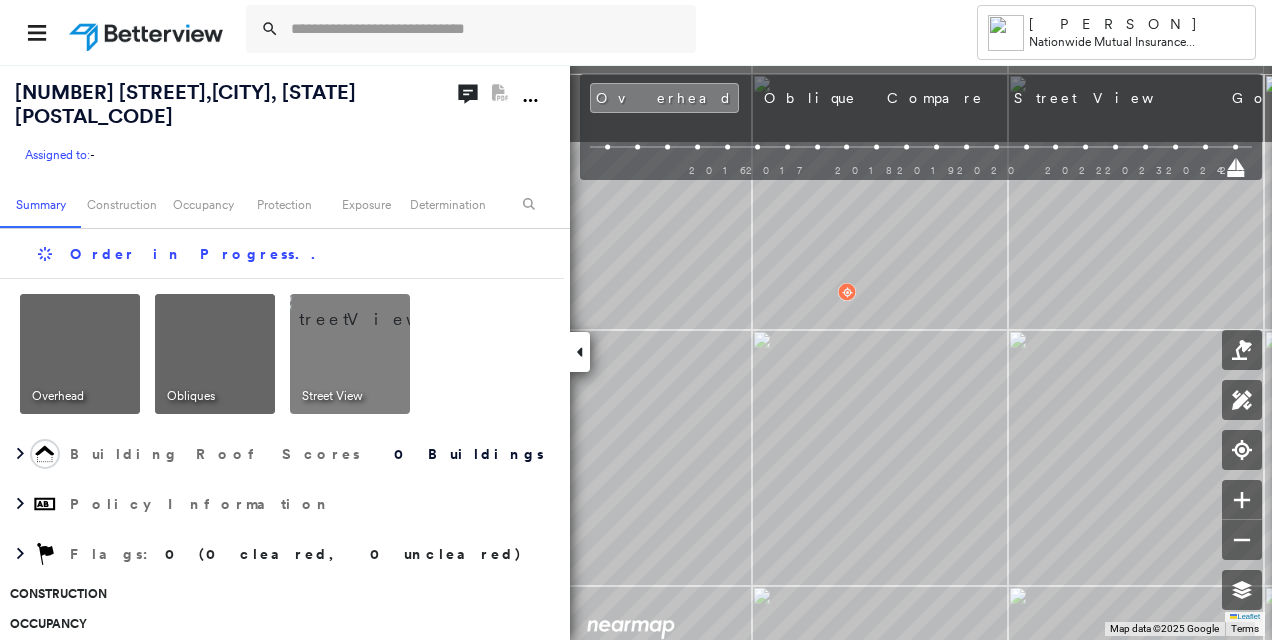 click on "Tower [PERSON] Nationwide Mutual Insurance Company  -   Image Bulk Uploads [NUMBER] [STREET], [CITY], [STATE] Assigned to:  - Assigned to:  - Assigned to:  - Open Comments PDF Report Not Available Summary Construction Occupancy Protection Exposure Determination Order in Progress .. Overhead Obliques Street View Building Roof Scores 0 Buildings Policy Information Flags :  0 (0 cleared, 0 uncleared) Construction Occupancy Place Detail Smarty Streets - Surrounding Properties Protection Exposure FEMA Risk Index Additional Perils Determination Flags :  0 (0 cleared, 0 uncleared) Uncleared Flags (0) Cleared Flags  (0) There are no  uncleared  flags. Action Taken New Entry History Quote/New Business Terms & Conditions Added ACV Endorsement Added Cosmetic Endorsement Inspection/Loss Control Report Information Added to Inspection Survey Onsite Inspection Ordered Determined No Inspection Needed General Used Report to Further Agent/Insured Discussion Reject/Decline - New Business Save Renewal Premium Adjusted" at bounding box center [636, 320] 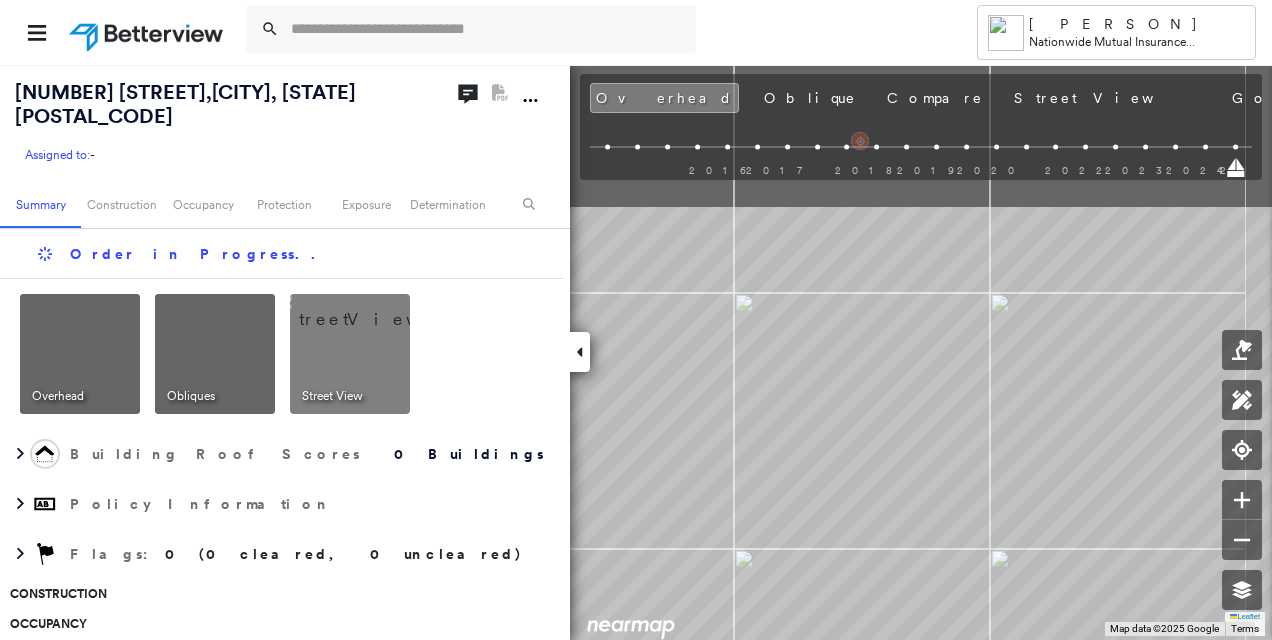 click on "Tower [PERSON] Nationwide Mutual Insurance Company  -   Image Bulk Uploads [NUMBER] [STREET], [CITY], [STATE] Assigned to:  - Assigned to:  - Assigned to:  - Open Comments PDF Report Not Available Summary Construction Occupancy Protection Exposure Determination Order in Progress .. Overhead Obliques Street View Building Roof Scores 0 Buildings Policy Information Flags :  0 (0 cleared, 0 uncleared) Construction Occupancy Place Detail Smarty Streets - Surrounding Properties Protection Exposure FEMA Risk Index Additional Perils Determination Flags :  0 (0 cleared, 0 uncleared) Uncleared Flags (0) Cleared Flags  (0) There are no  uncleared  flags. Action Taken New Entry History Quote/New Business Terms & Conditions Added ACV Endorsement Added Cosmetic Endorsement Inspection/Loss Control Report Information Added to Inspection Survey Onsite Inspection Ordered Determined No Inspection Needed General Used Report to Further Agent/Insured Discussion Reject/Decline - New Business Save Renewal Premium Adjusted" at bounding box center [636, 320] 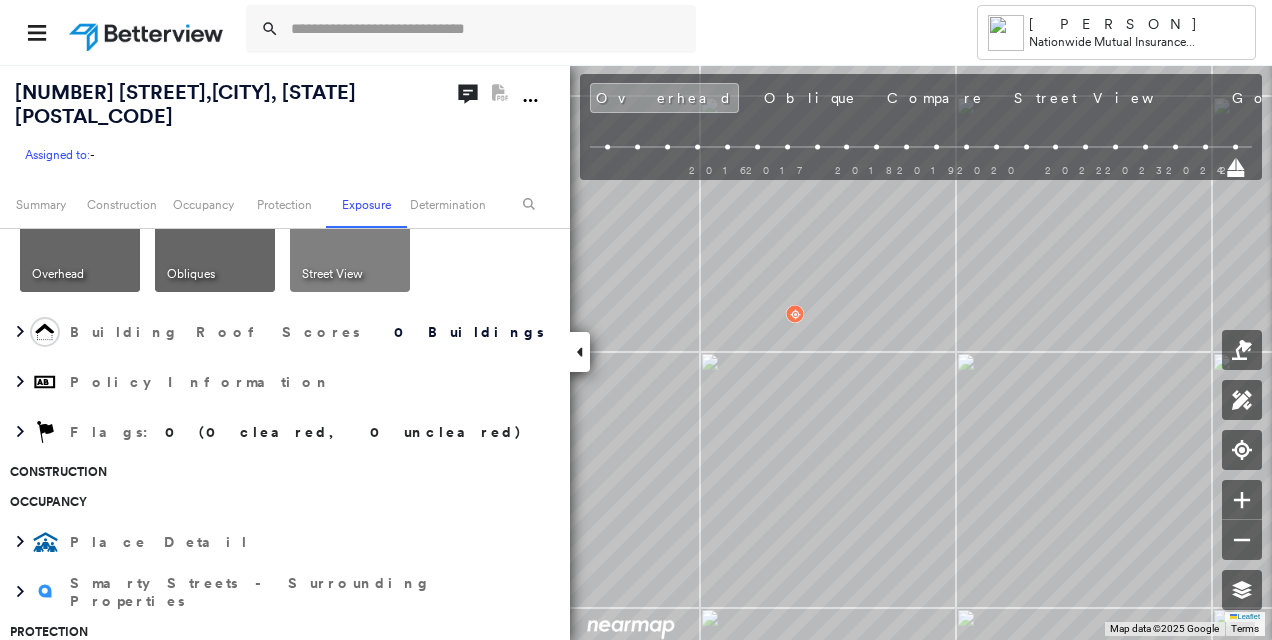 scroll, scrollTop: 0, scrollLeft: 0, axis: both 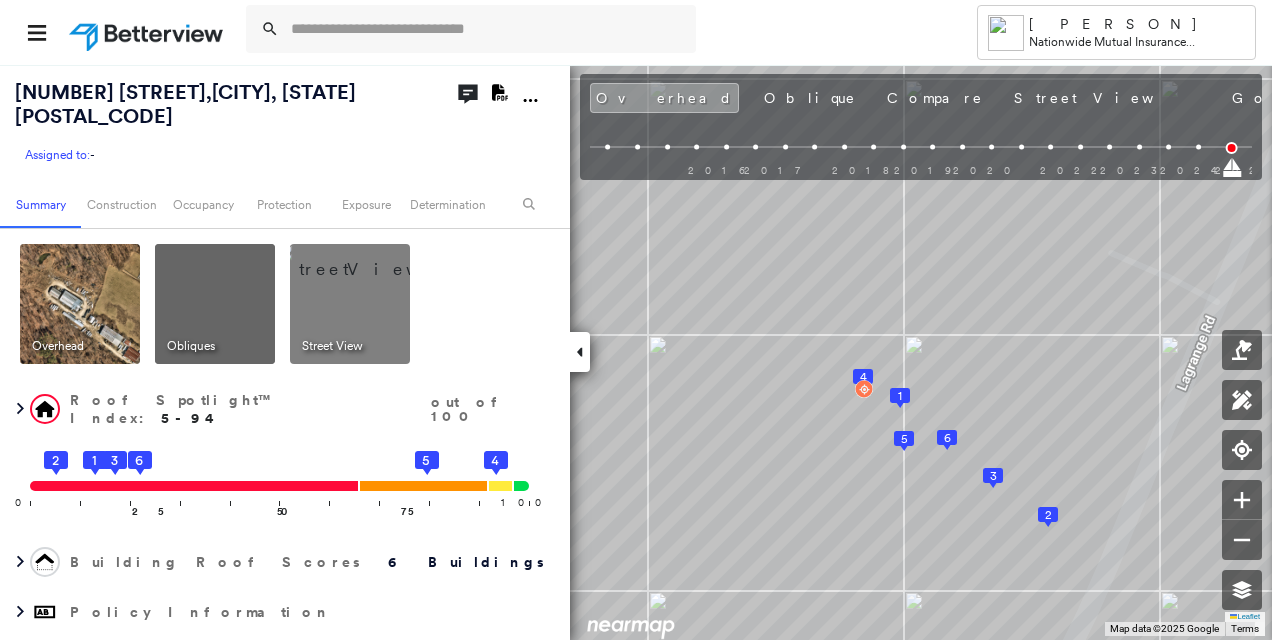 click on "Download PDF Report" 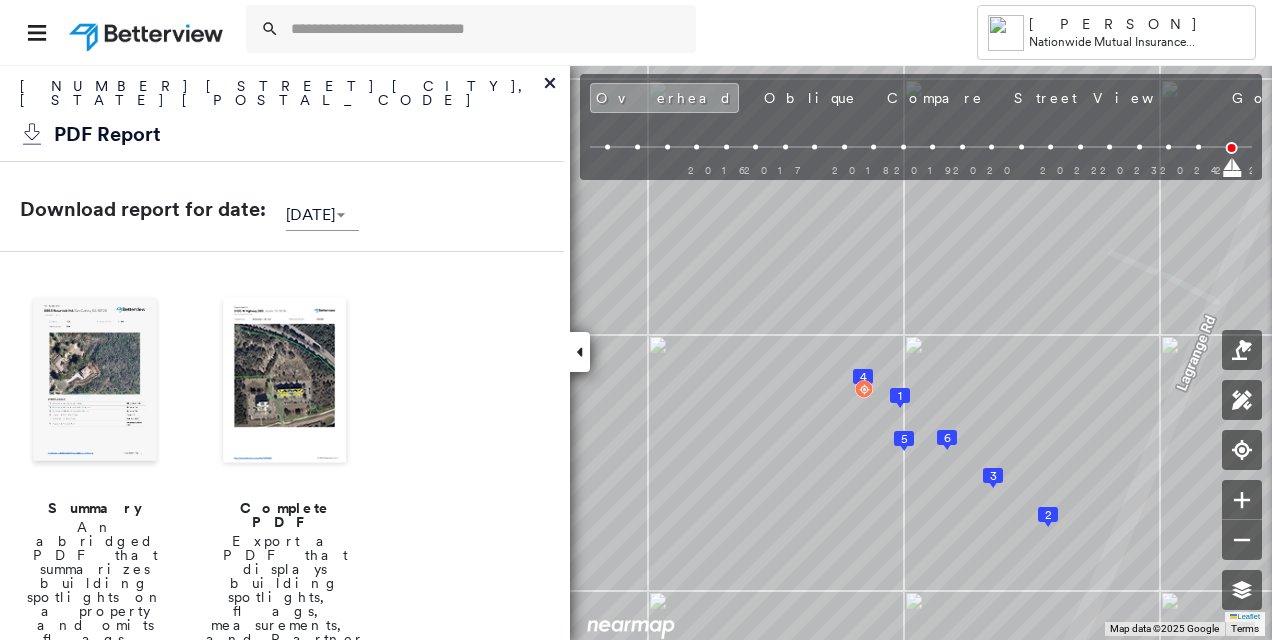click at bounding box center [285, 382] 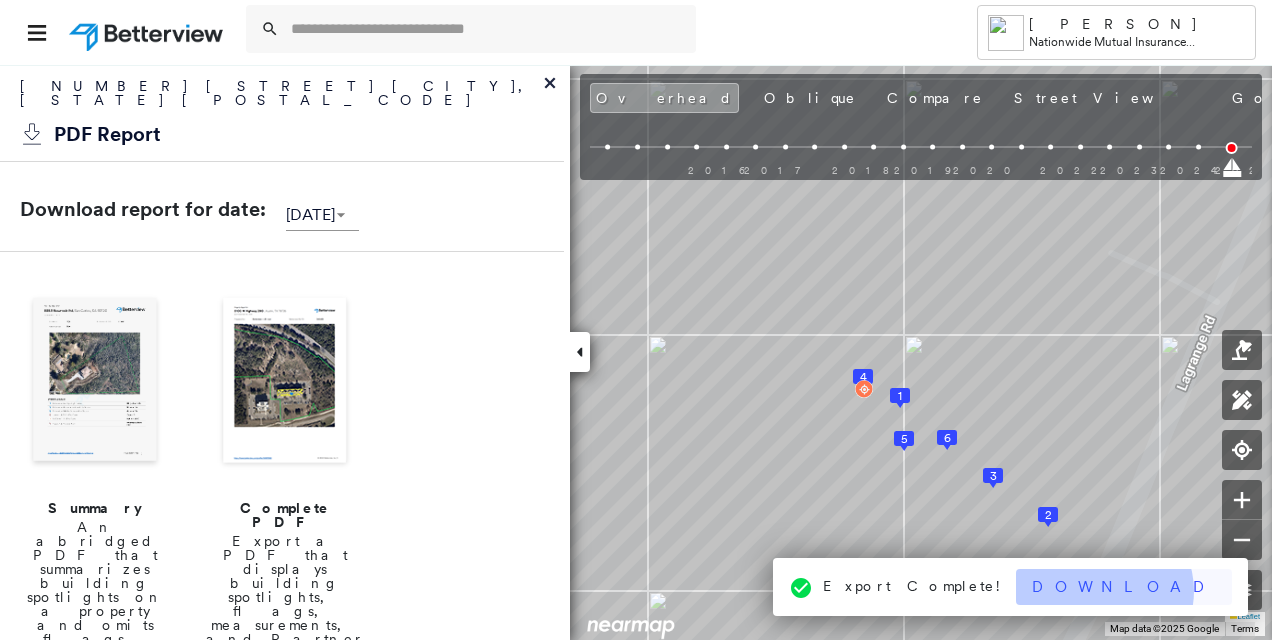 click on "Download" at bounding box center (1124, 587) 